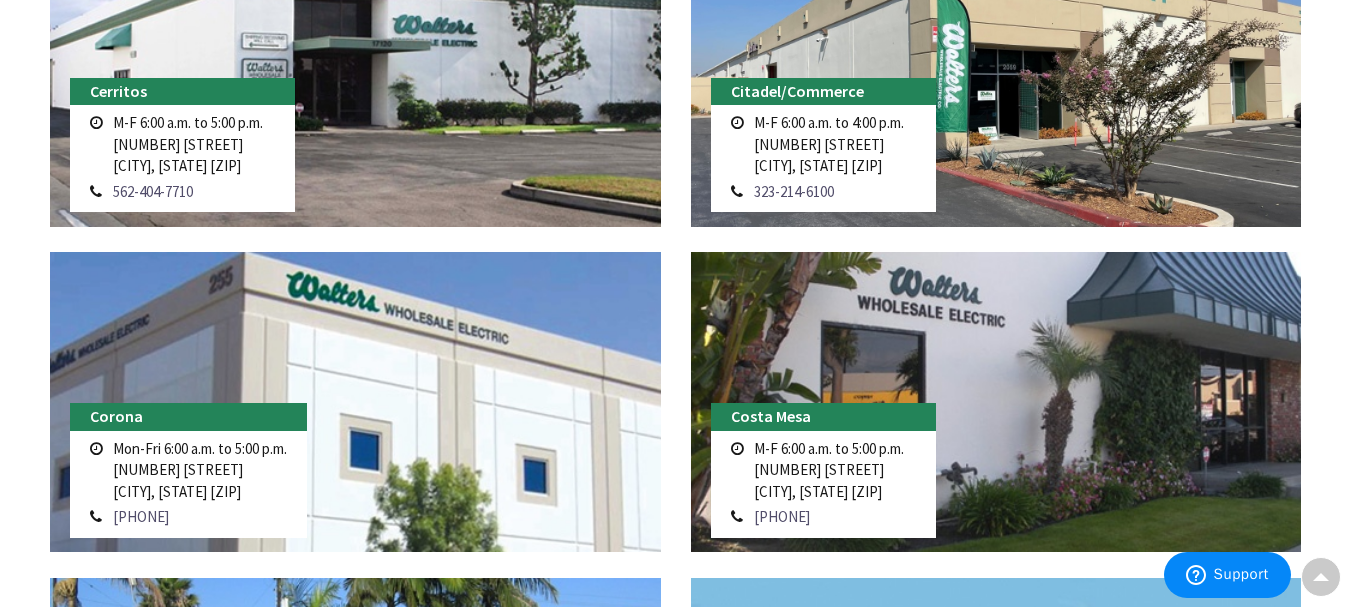 scroll, scrollTop: 1100, scrollLeft: 0, axis: vertical 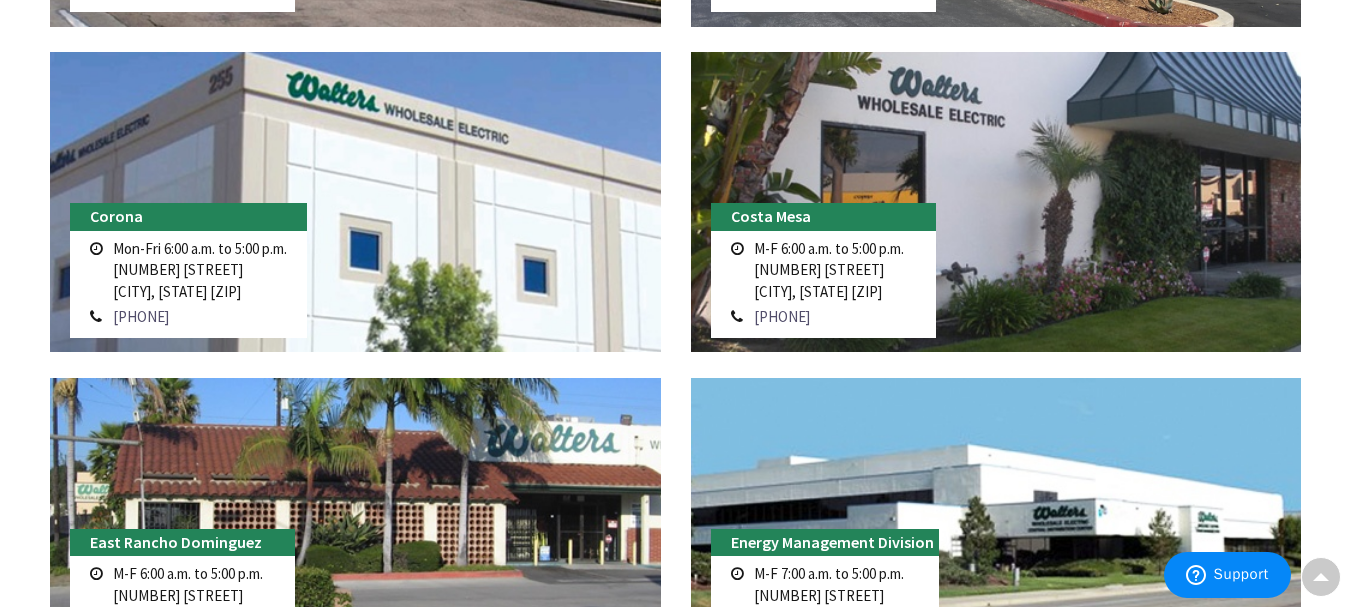 drag, startPoint x: 183, startPoint y: 295, endPoint x: 109, endPoint y: 291, distance: 74.10803 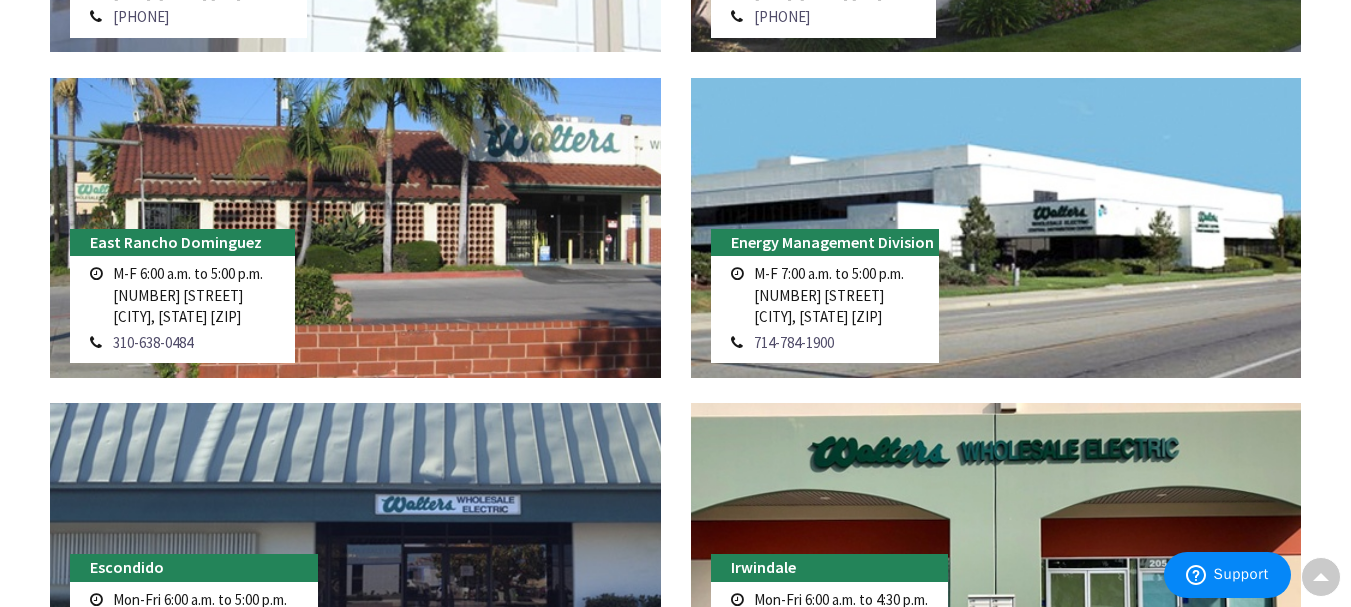scroll, scrollTop: 1700, scrollLeft: 0, axis: vertical 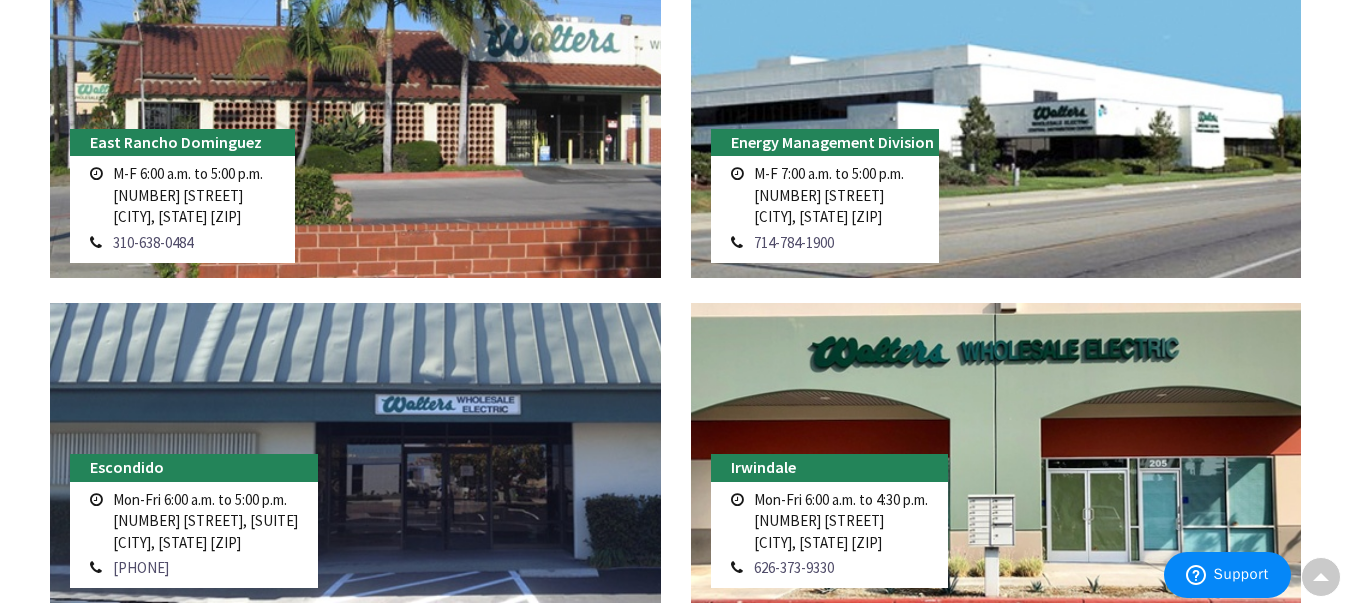 click on "M-F 6:00 a.m. to 5:00 p.m.                                                      18626 South Susana Road
E Rancho Dominguez, CA 90221" at bounding box center (188, 195) 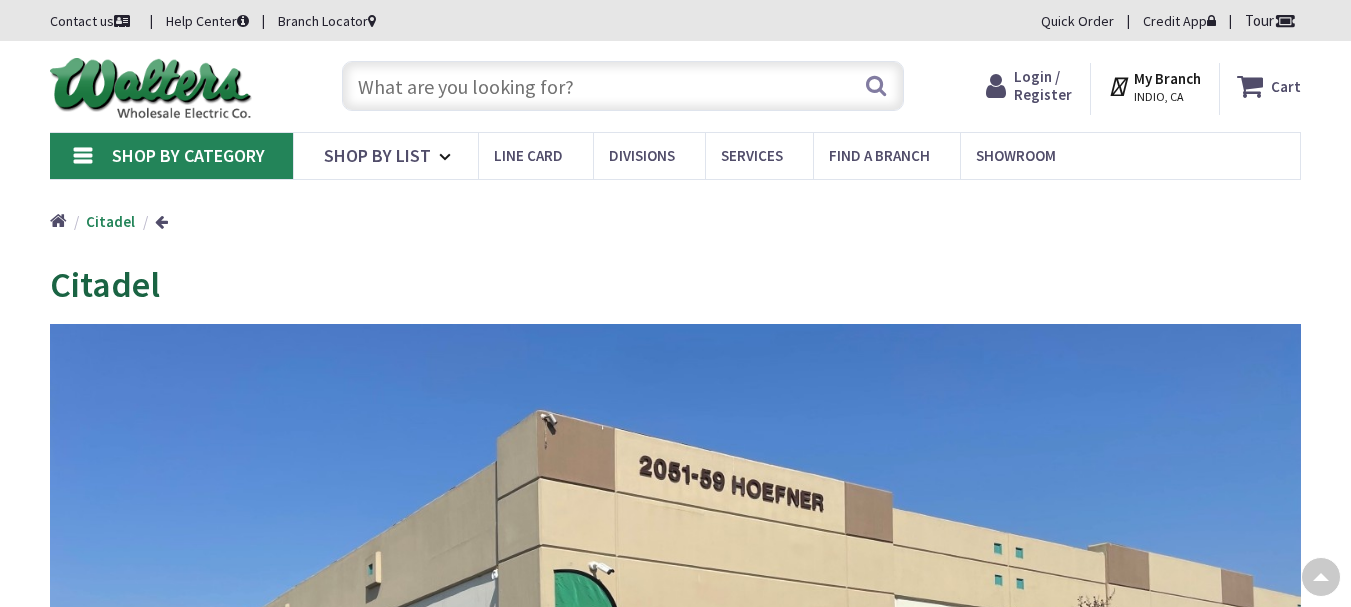 scroll, scrollTop: 600, scrollLeft: 0, axis: vertical 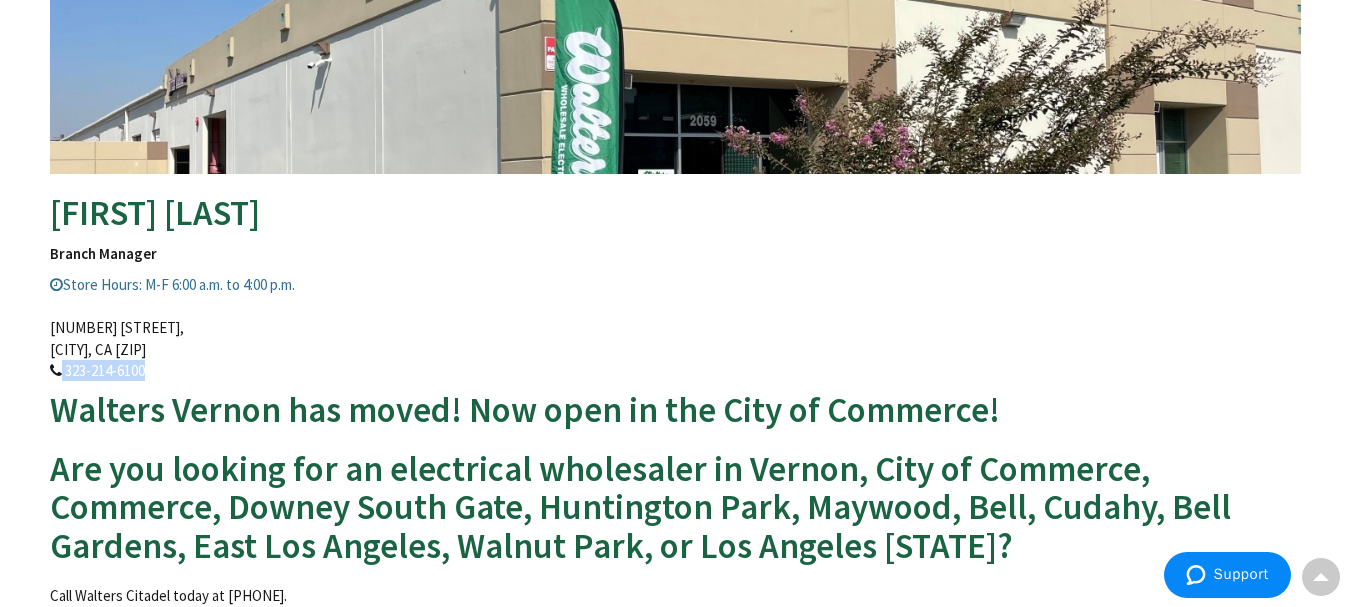 drag, startPoint x: 155, startPoint y: 374, endPoint x: 56, endPoint y: 364, distance: 99.50377 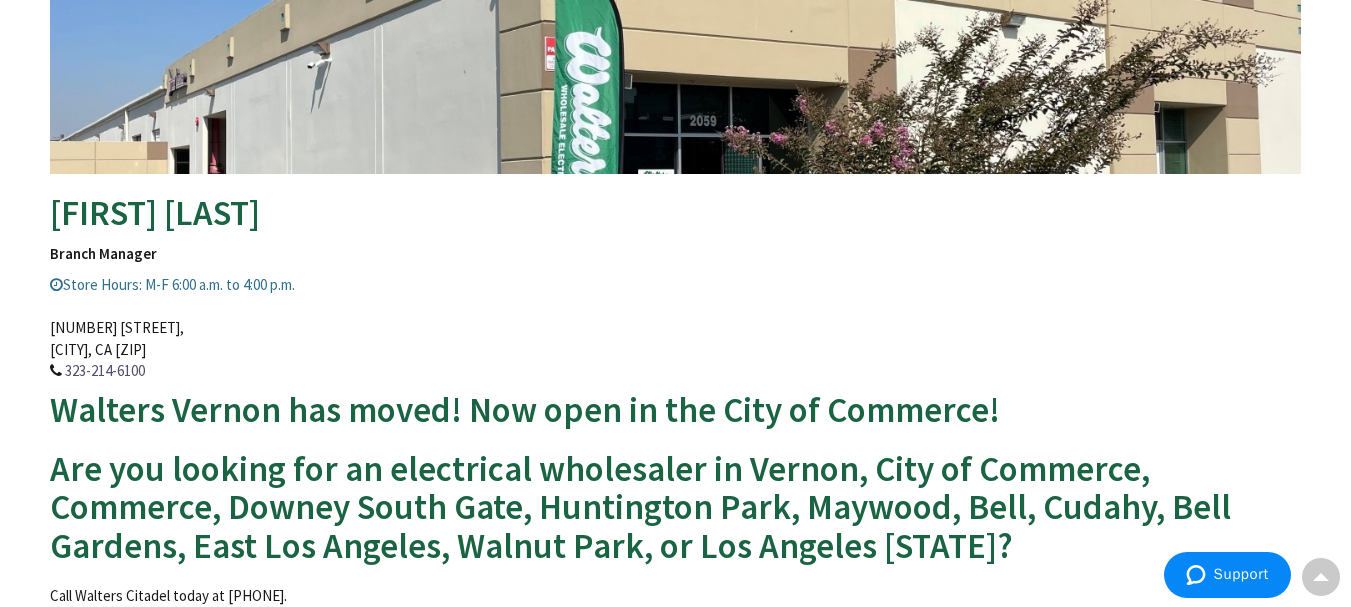 click on "Citadel
Kyle Skitco
Branch Manager
Store Hours: M-F 6:00 a.m. to 4:00 p.m.
2059 Hoefner Ave,                      Commerce, CA 90040                       323-214-6100
Walters Vernon has moved! Now open in the City of Commerce!
Are you looking for an electrical wholesaler in Vernon, City of Commerce, Commerce, Downey South Gate, Huntington Park, Maywood, Bell, Cudahy, Bell Gardens, East Los Angeles, Walnut Park, or Los Angeles CA?
Call Walters Citadel today at 323-214-6100." at bounding box center [675, 219] 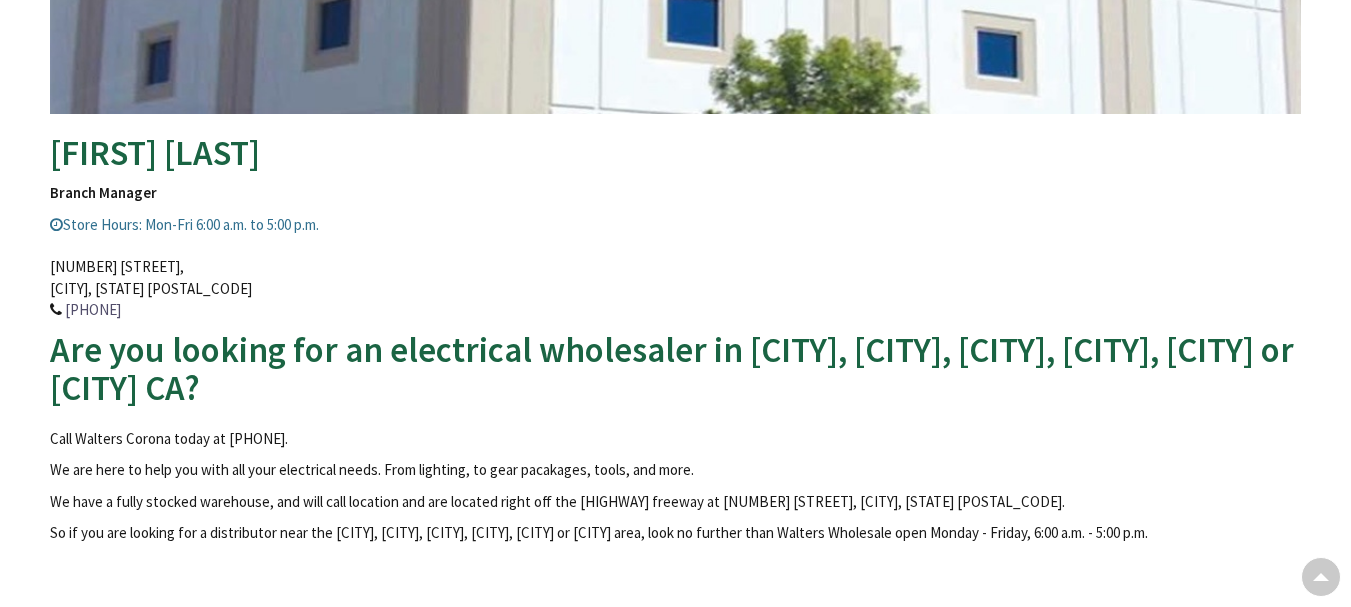 scroll, scrollTop: 585, scrollLeft: 0, axis: vertical 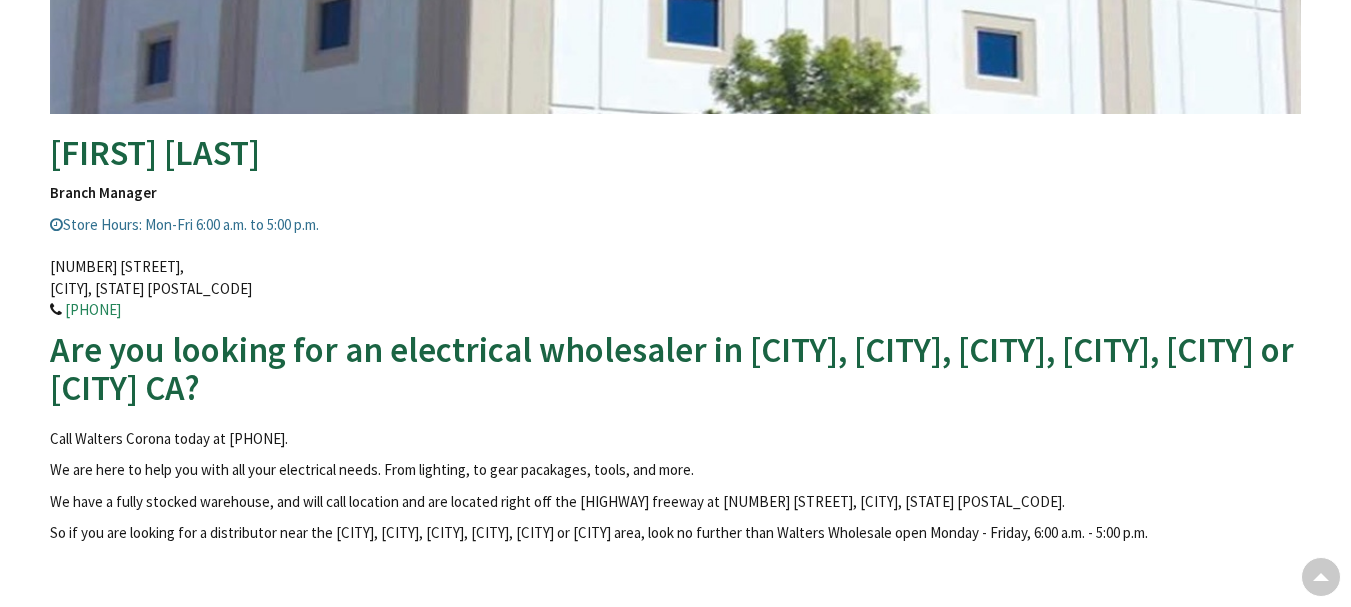 drag, startPoint x: 153, startPoint y: 309, endPoint x: 68, endPoint y: 307, distance: 85.02353 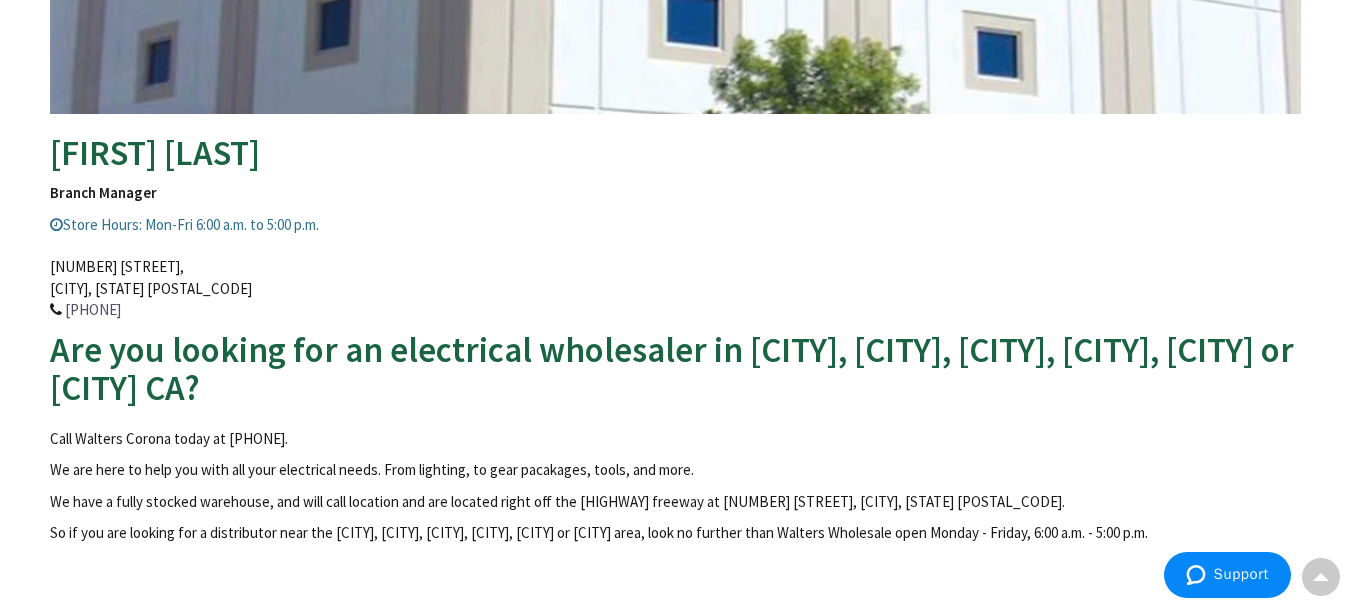 copy on "951-271-8200" 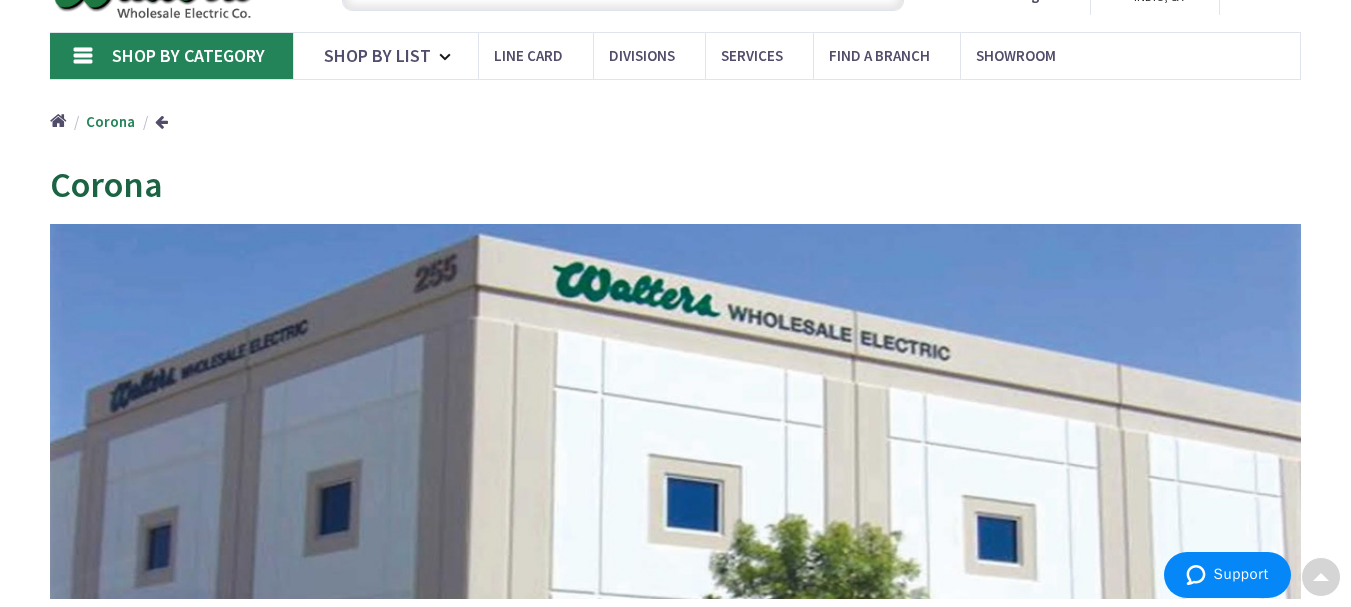 scroll, scrollTop: 0, scrollLeft: 0, axis: both 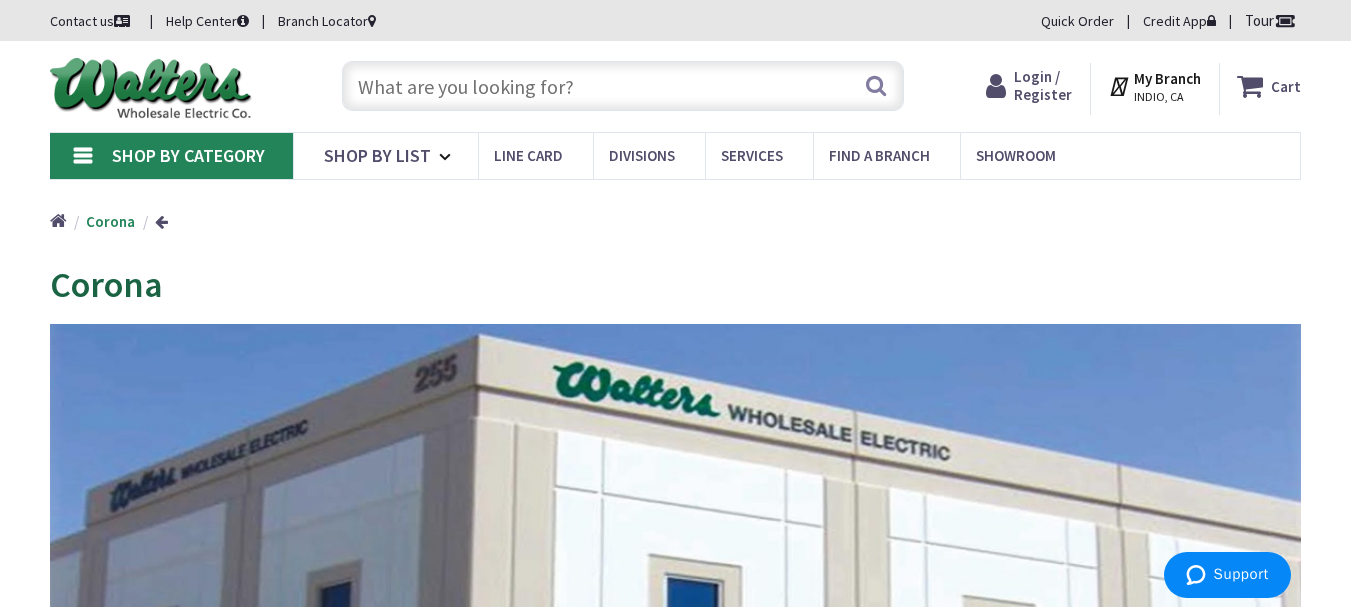 drag, startPoint x: 0, startPoint y: 172, endPoint x: 35, endPoint y: 133, distance: 52.40229 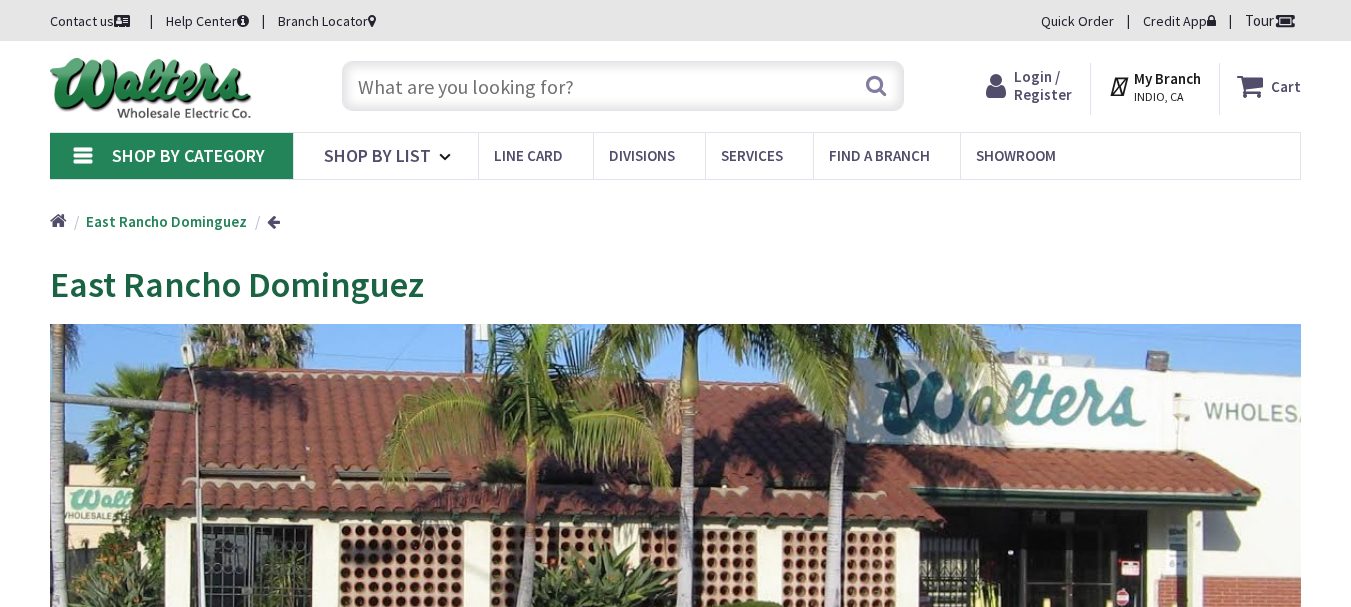 scroll, scrollTop: 0, scrollLeft: 0, axis: both 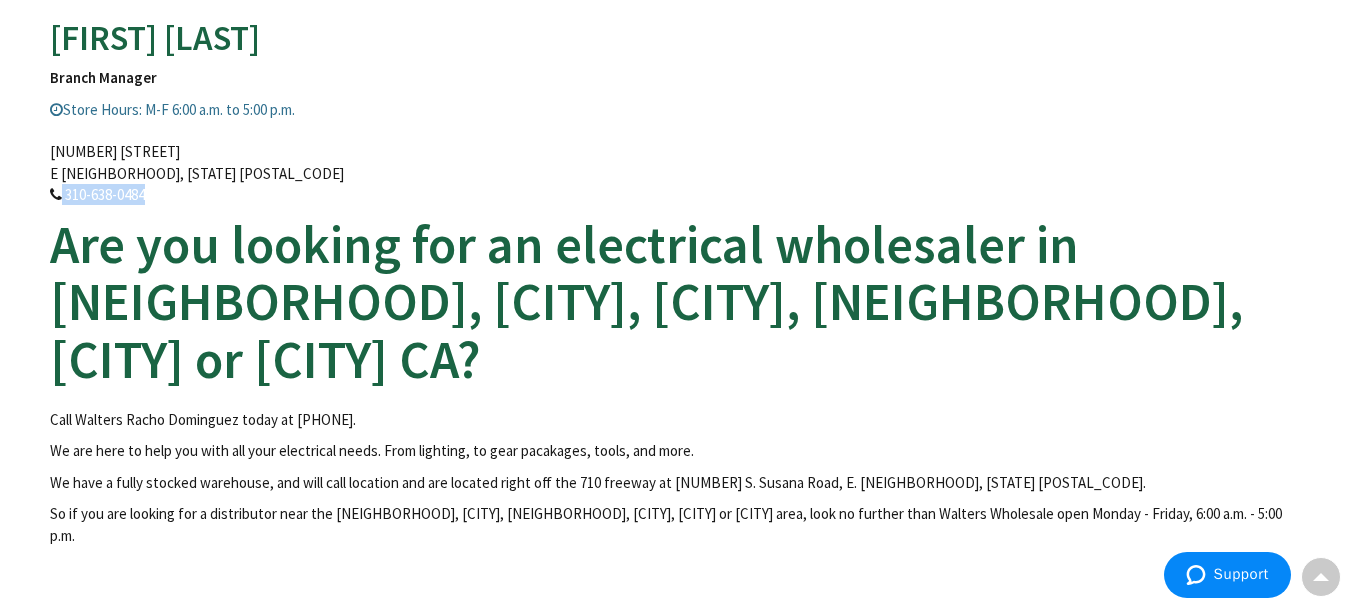 drag, startPoint x: 163, startPoint y: 195, endPoint x: 63, endPoint y: 195, distance: 100 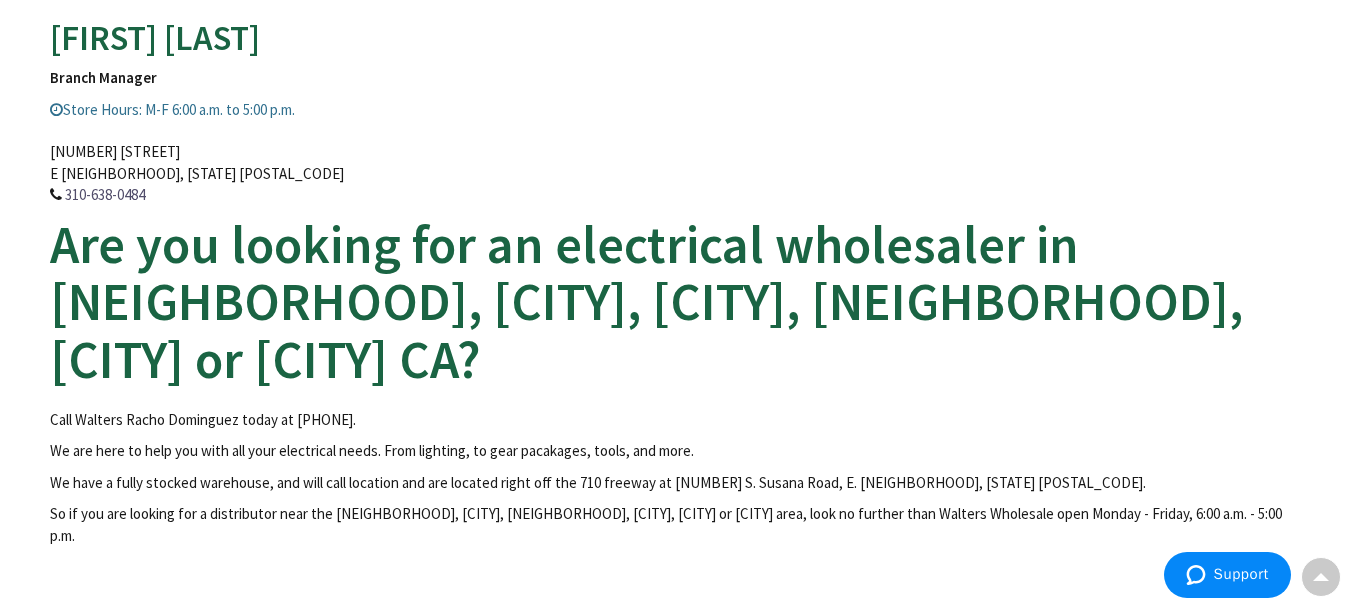 click on "[FIRST] [LAST]
Branch Manager
Store Hours: M-F 6:00 a.m. to 5:00 p.m.
[NUMBER] [STREET],                      E [NEIGHBORHOOD], [STATE] [POSTAL_CODE]                       [PHONE]
Are you looking for an electrical wholesaler in [NEIGHBORHOOD], [CITY], [CITY], [NEIGHBORHOOD], [CITY] or [CITY] CA?
Call Walters Racho Dominguez today at [PHONE].
We are here to help you with all your electrical needs. From lighting, to gear pacakages, tools, and more.
We have a fully stocked warehouse, and will call location and are located right off the 710 freeway at [NUMBER] S. Susana Road, E. [NEIGHBORHOOD], [STATE] [POSTAL_CODE]." at bounding box center [675, 85] 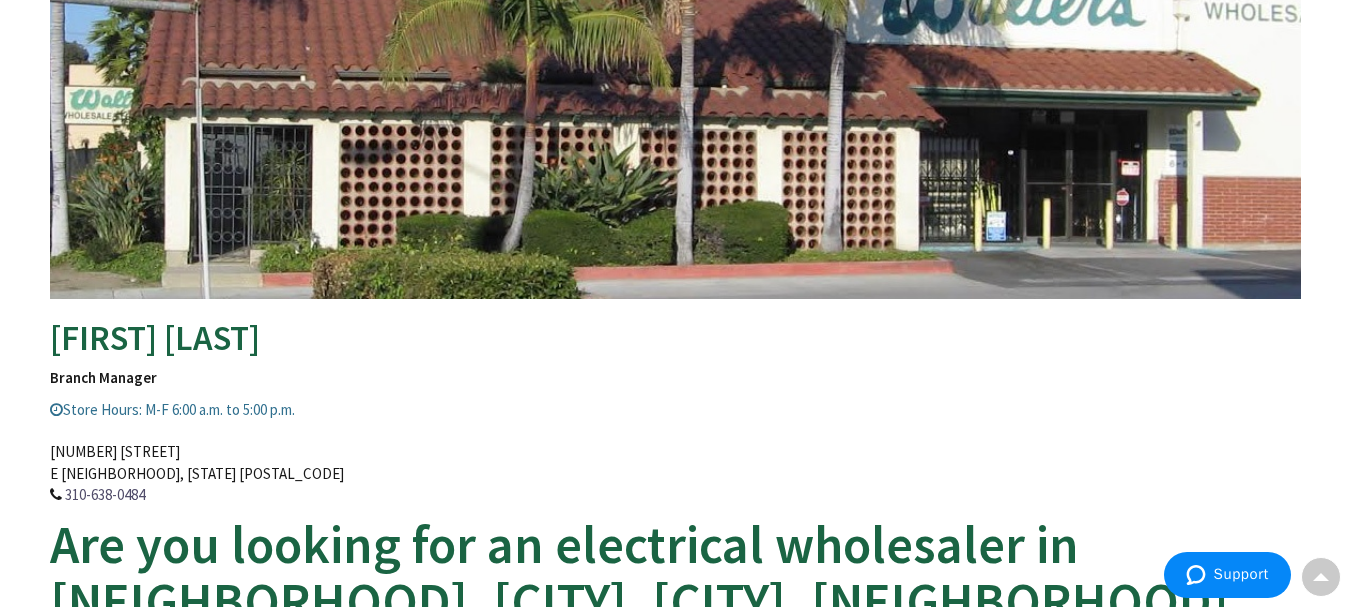 scroll, scrollTop: 500, scrollLeft: 0, axis: vertical 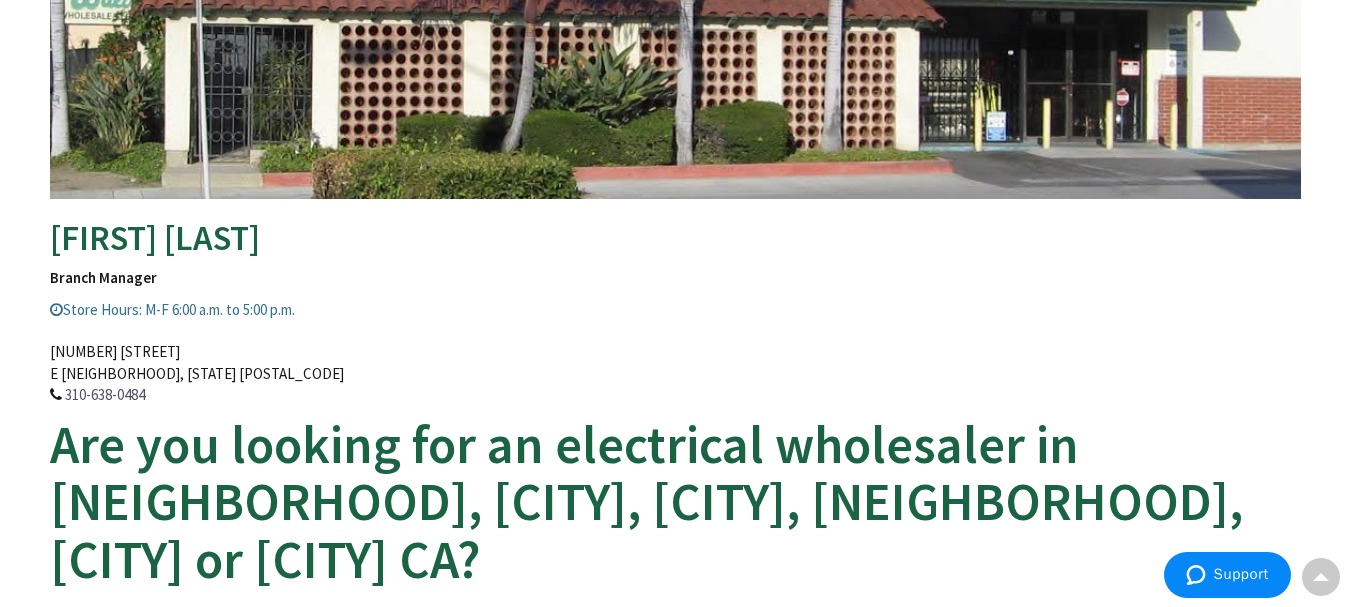 drag, startPoint x: 0, startPoint y: 200, endPoint x: 15, endPoint y: 195, distance: 15.811388 